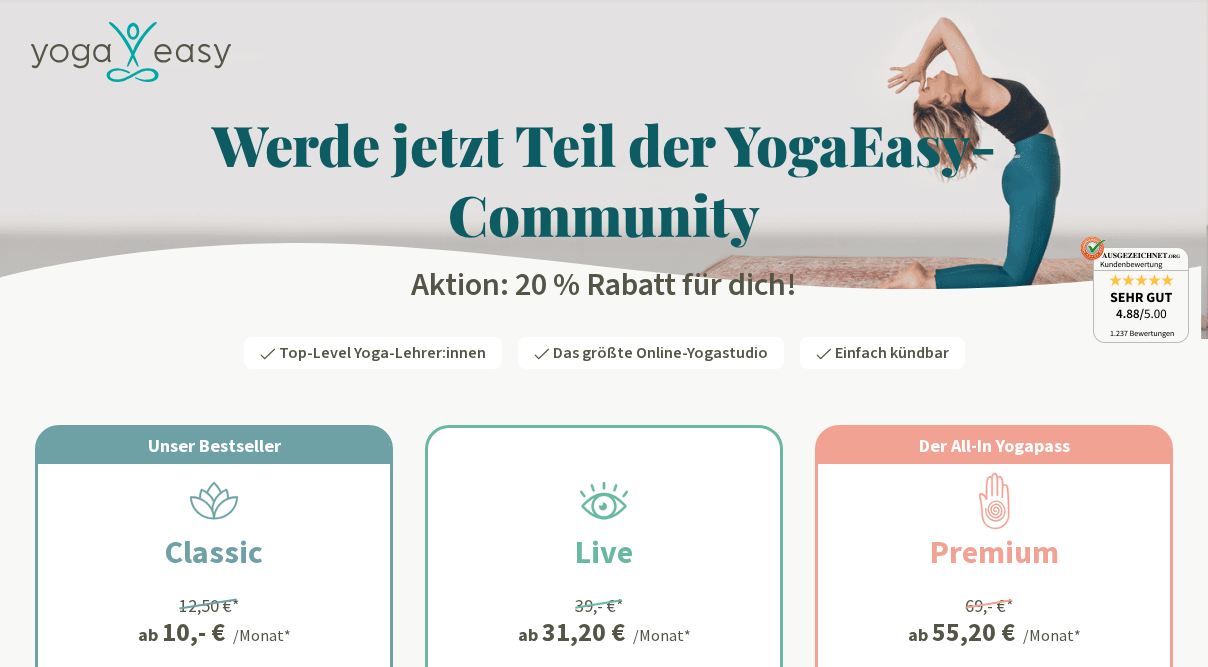 scroll, scrollTop: 0, scrollLeft: 0, axis: both 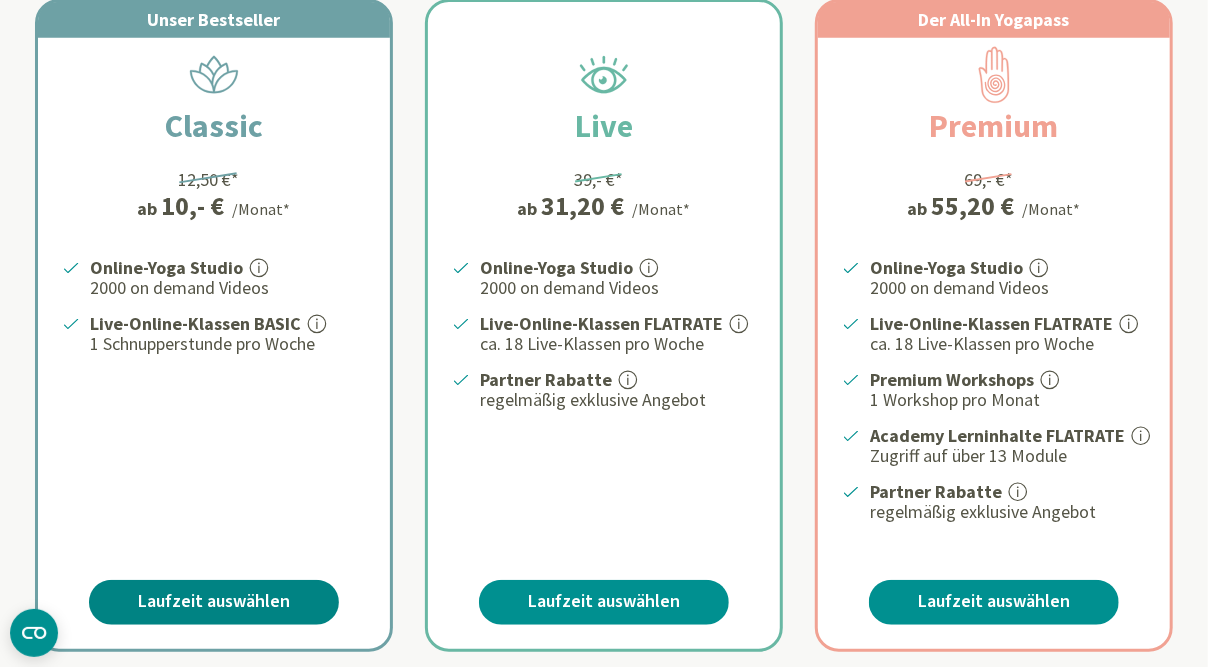 click on "Laufzeit auswählen" at bounding box center (214, 602) 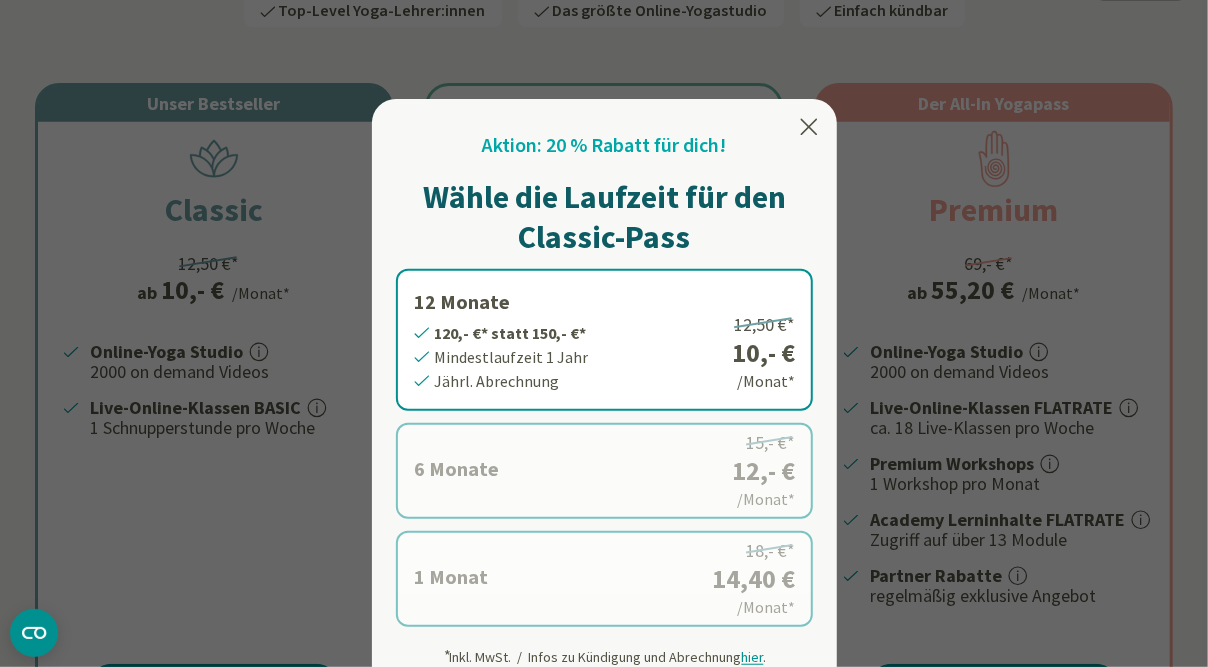scroll, scrollTop: 342, scrollLeft: 0, axis: vertical 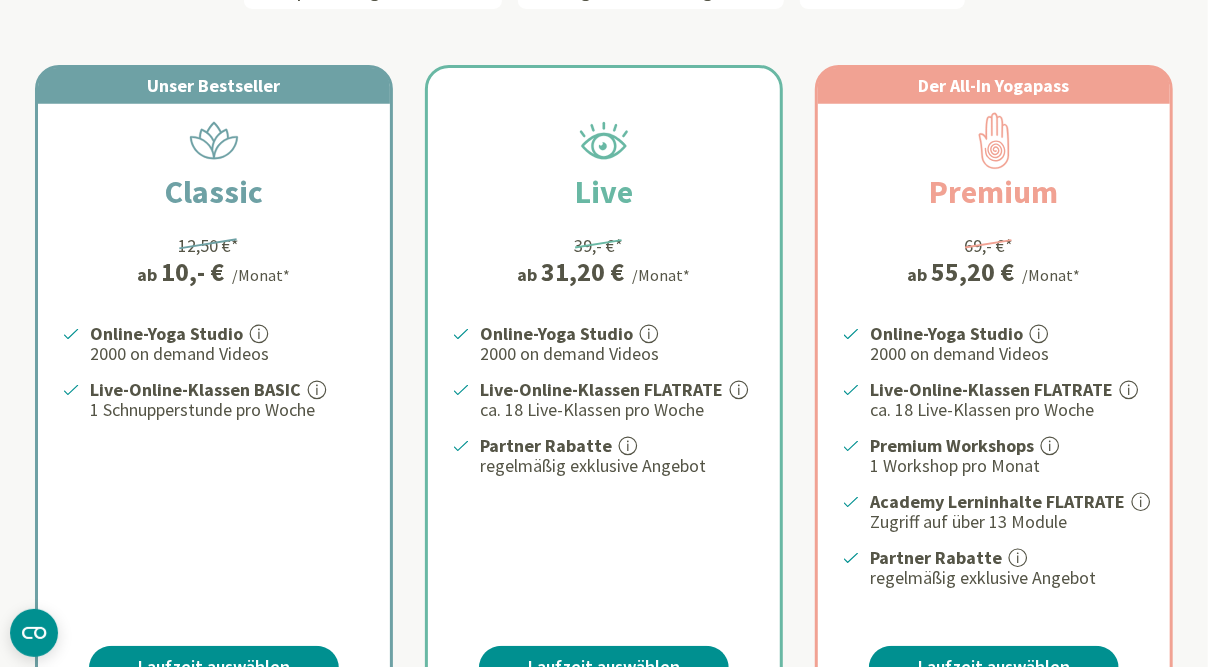 click on "Online-Yoga Studio
2000 on demand Videos" at bounding box center (226, 343) 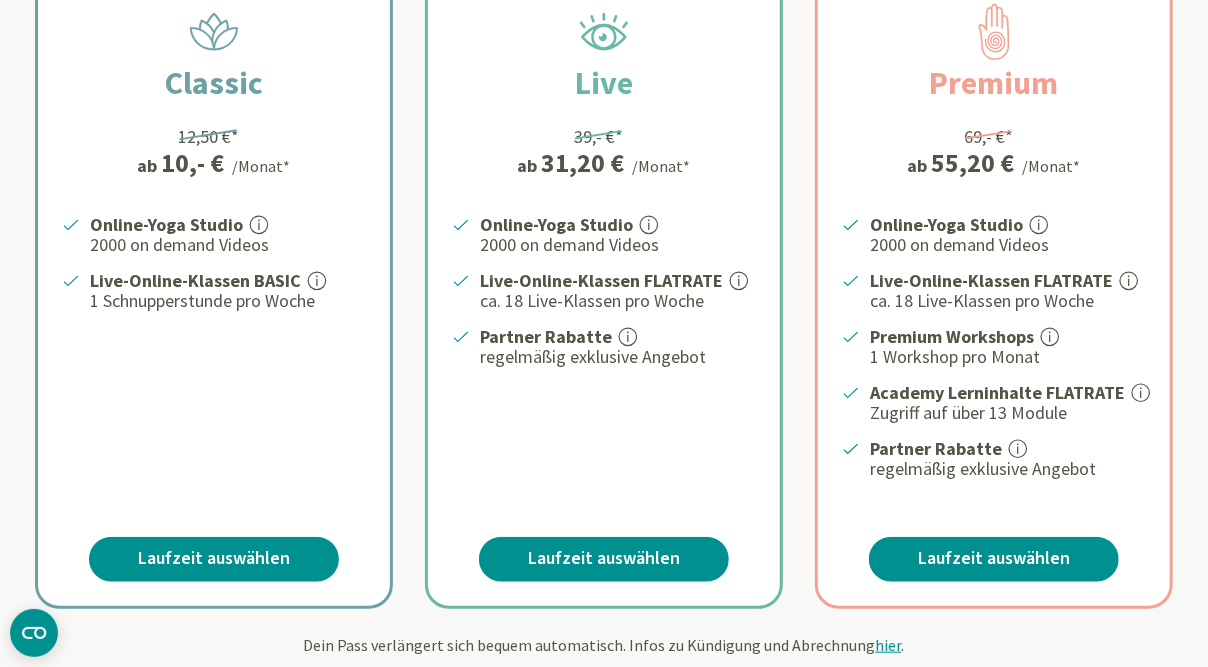 scroll, scrollTop: 469, scrollLeft: 0, axis: vertical 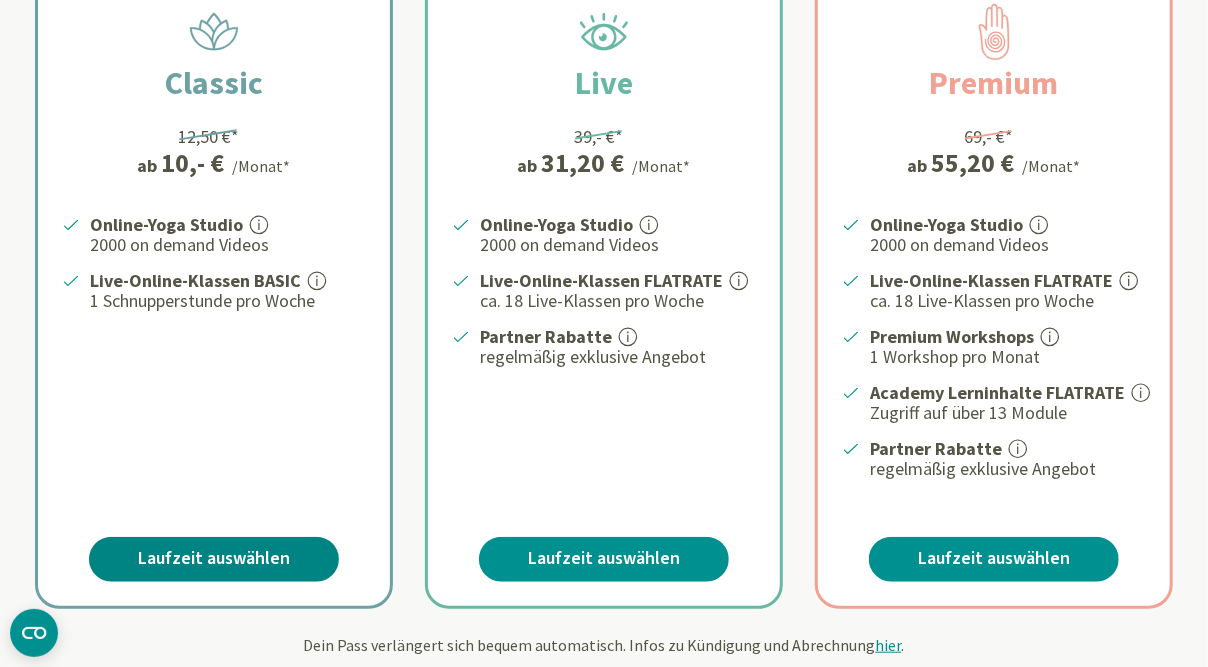 click on "Laufzeit auswählen" at bounding box center [214, 559] 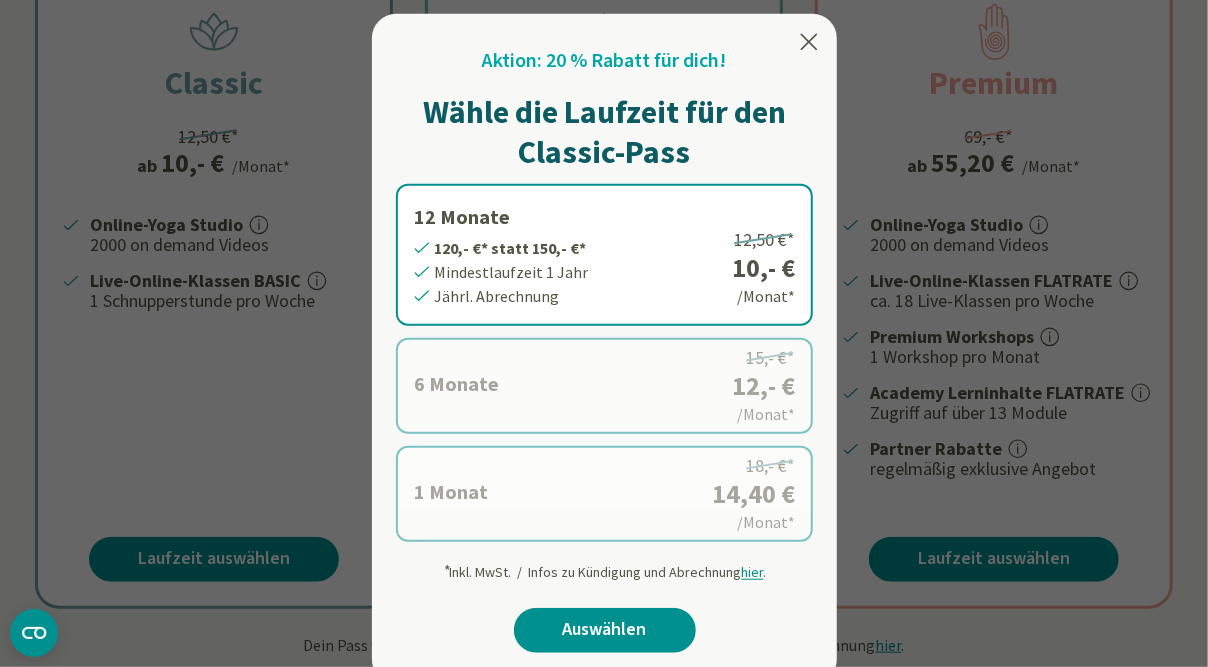 click on "6 Monate
72,- €* statt 90,- €*
Mindestlaufzeit 6 Monate
Halbjährl. Abrechnung
15,- €*
12,- €
/Monat*" at bounding box center [604, 386] 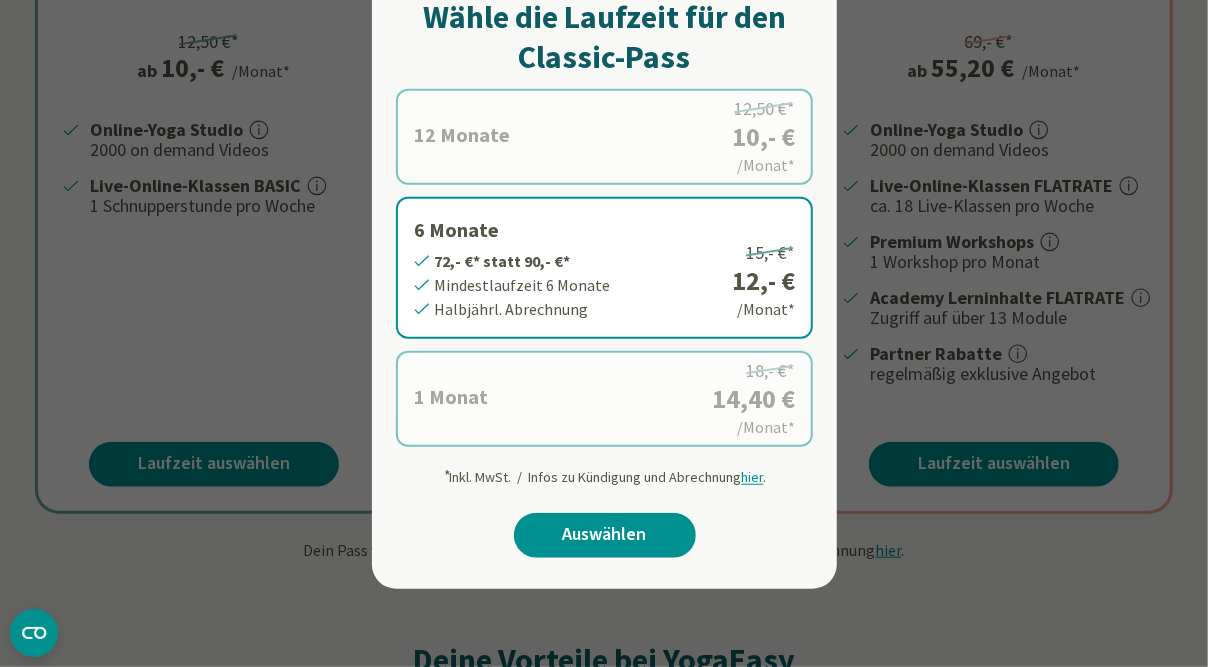 scroll, scrollTop: 578, scrollLeft: 0, axis: vertical 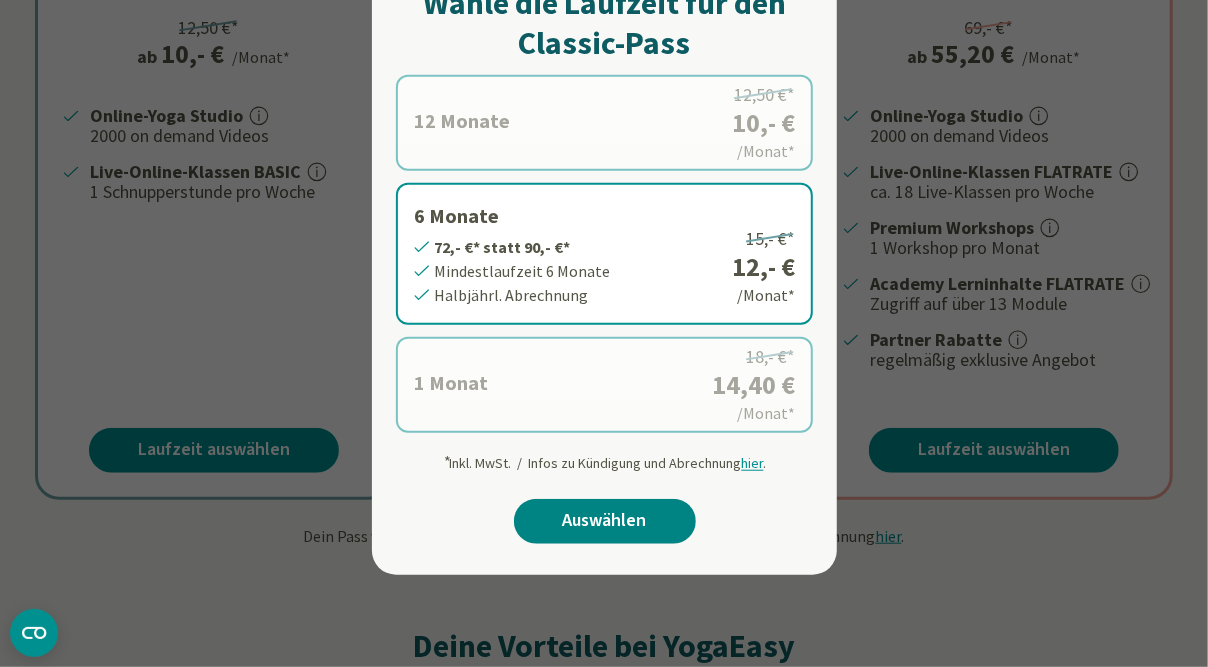 click on "Auswählen" at bounding box center [605, 521] 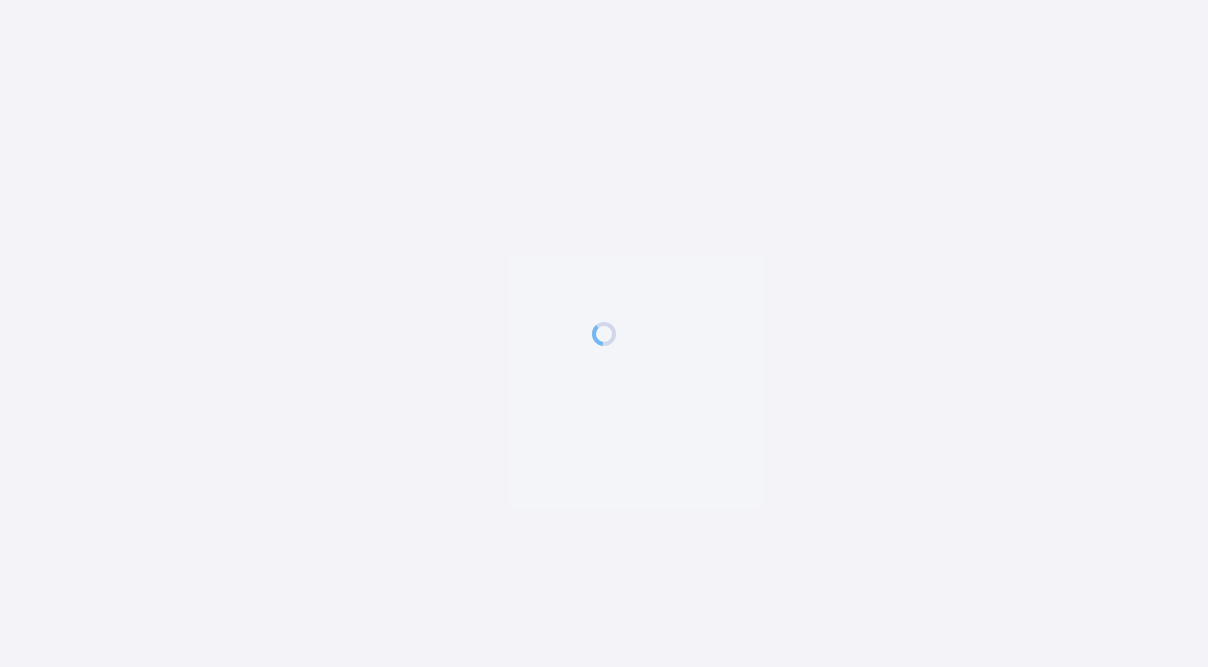 scroll, scrollTop: 0, scrollLeft: 0, axis: both 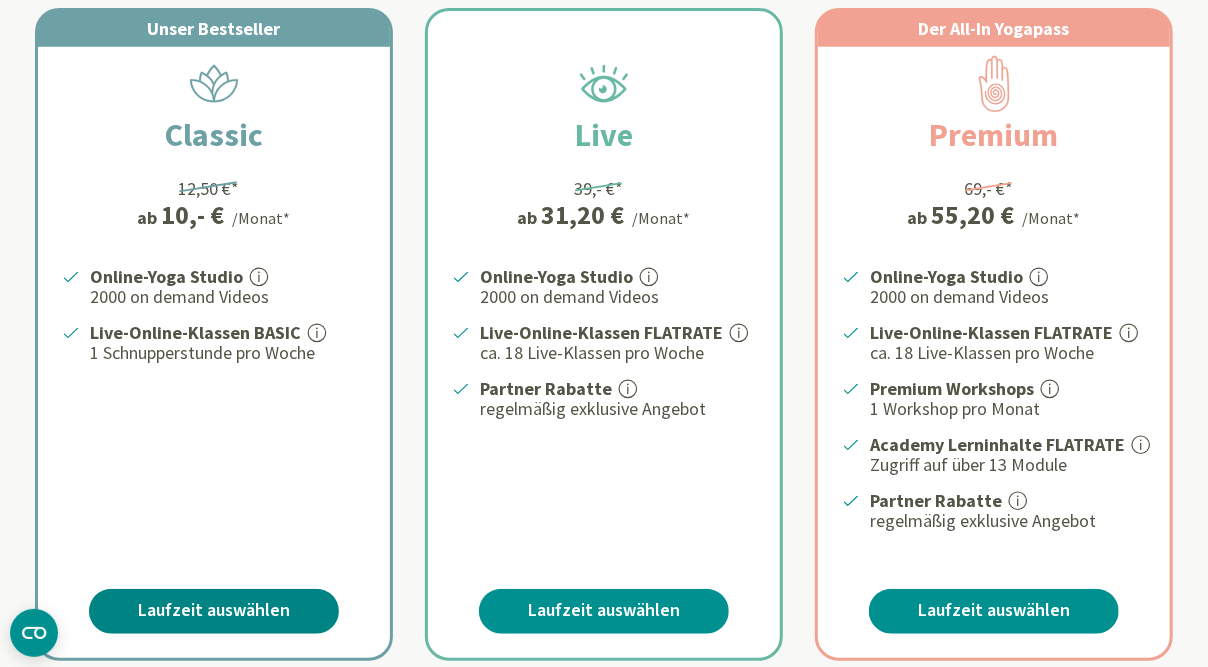 click on "Laufzeit auswählen" at bounding box center (214, 611) 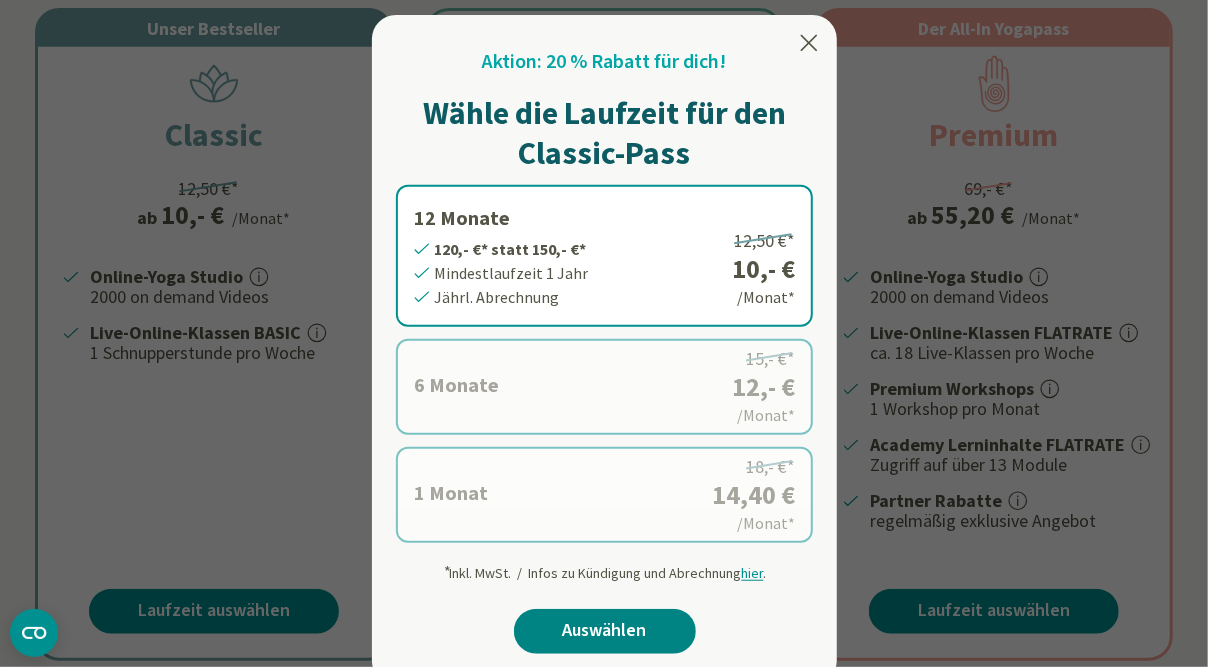 click on "Auswählen" at bounding box center [605, 631] 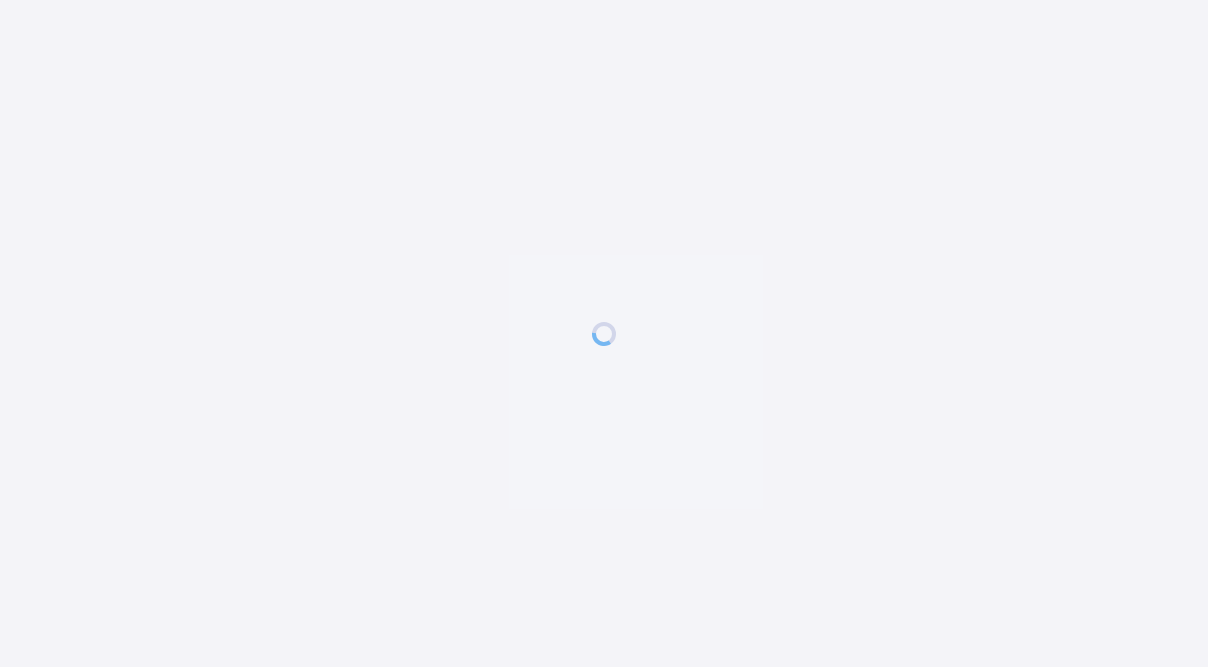 scroll, scrollTop: 0, scrollLeft: 0, axis: both 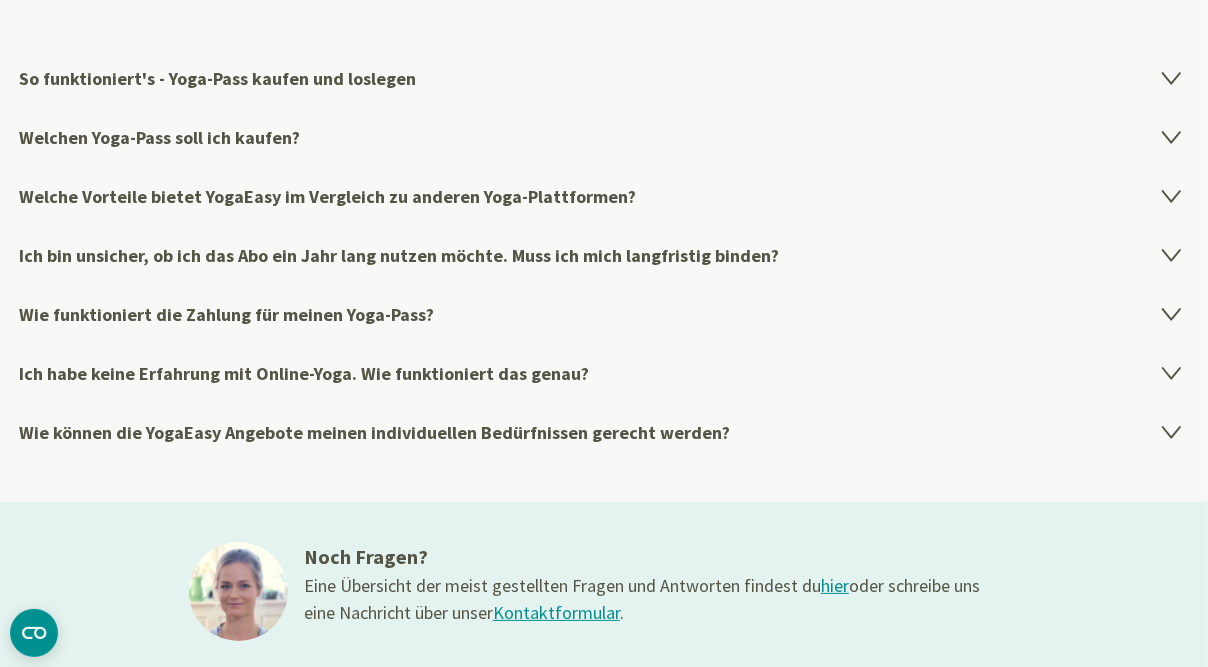 click on "So funktioniert's - Yoga-Pass kaufen und loslegen" at bounding box center (604, 78) 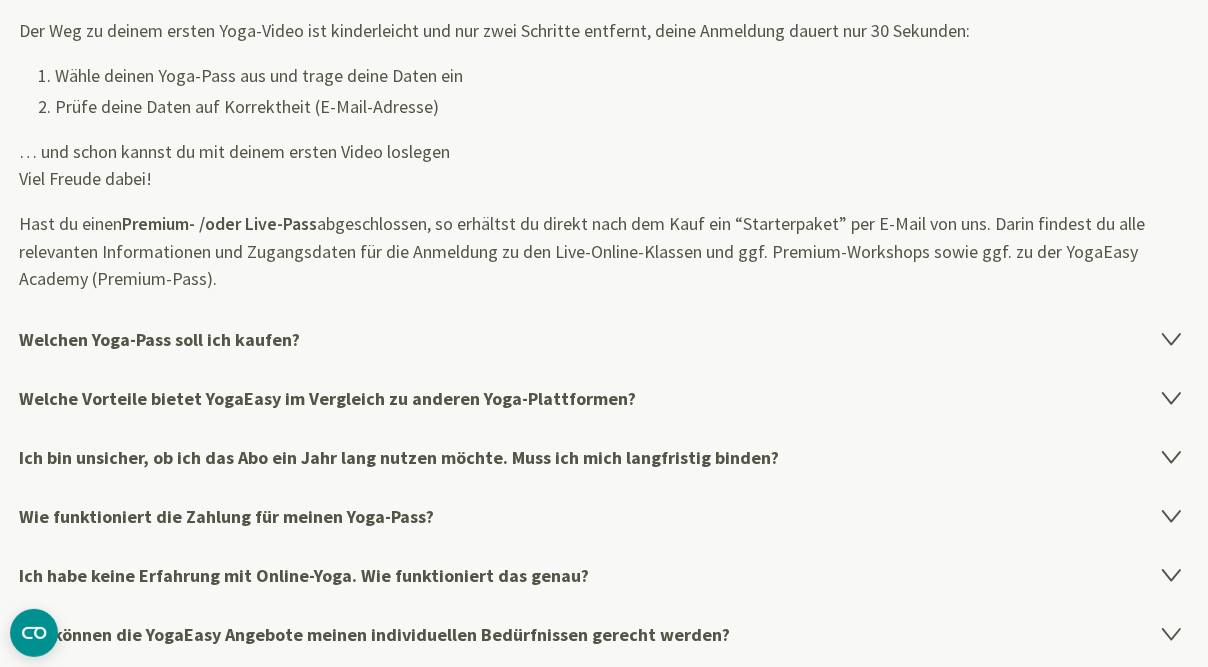 scroll, scrollTop: 3528, scrollLeft: 0, axis: vertical 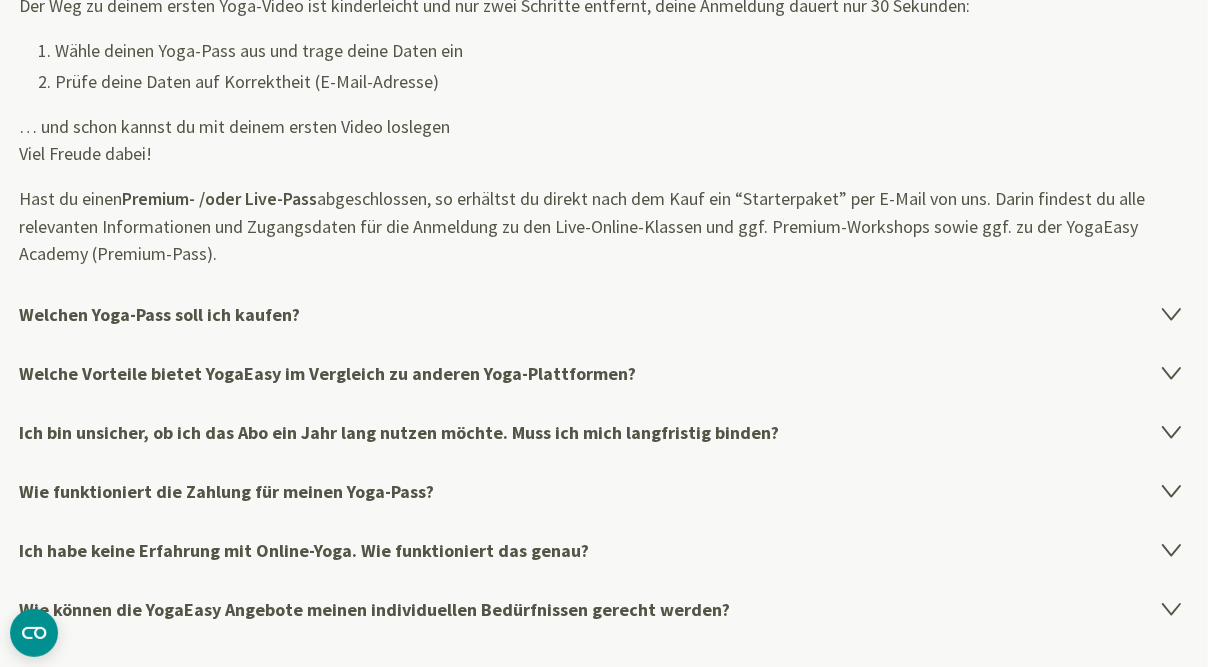 click on "Ich bin unsicher, ob ich das Abo ein Jahr lang nutzen möchte. Muss ich mich langfristig binden?" at bounding box center (604, 432) 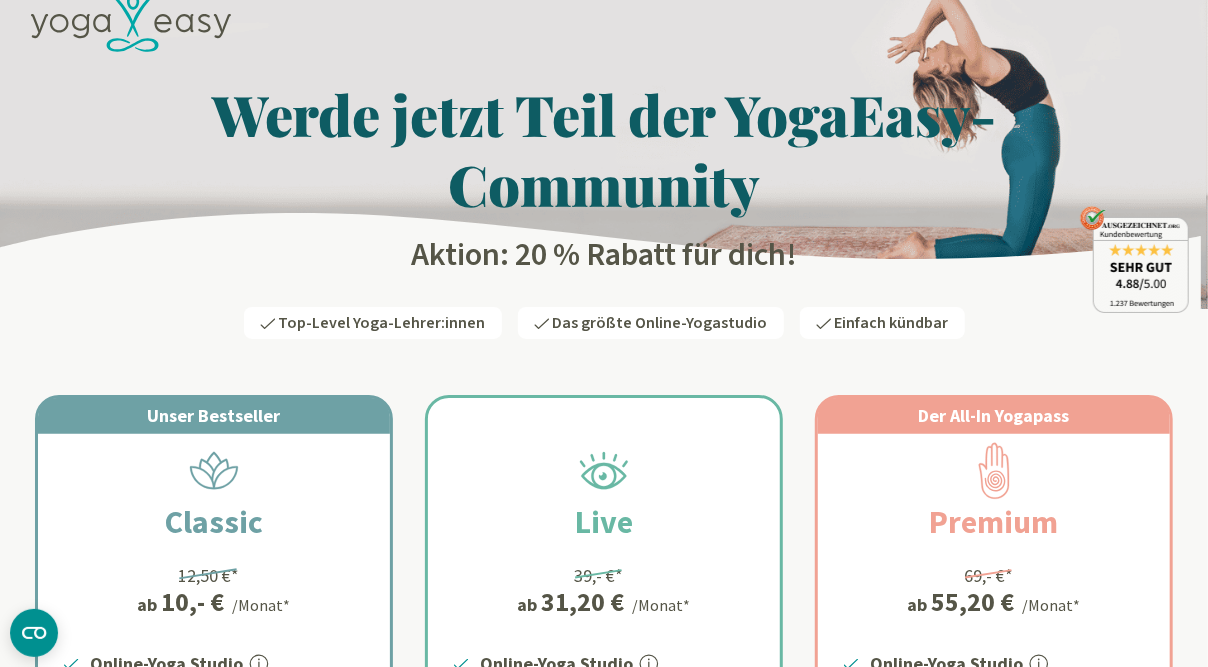 scroll, scrollTop: 0, scrollLeft: 0, axis: both 